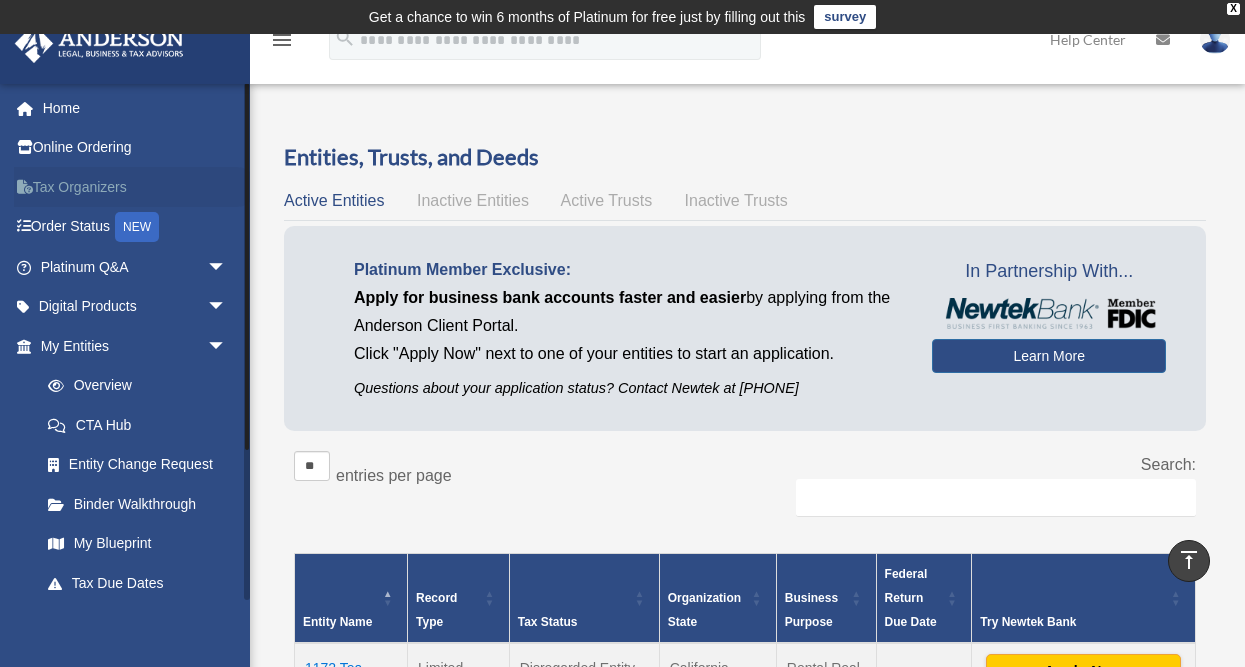 scroll, scrollTop: 1661, scrollLeft: 0, axis: vertical 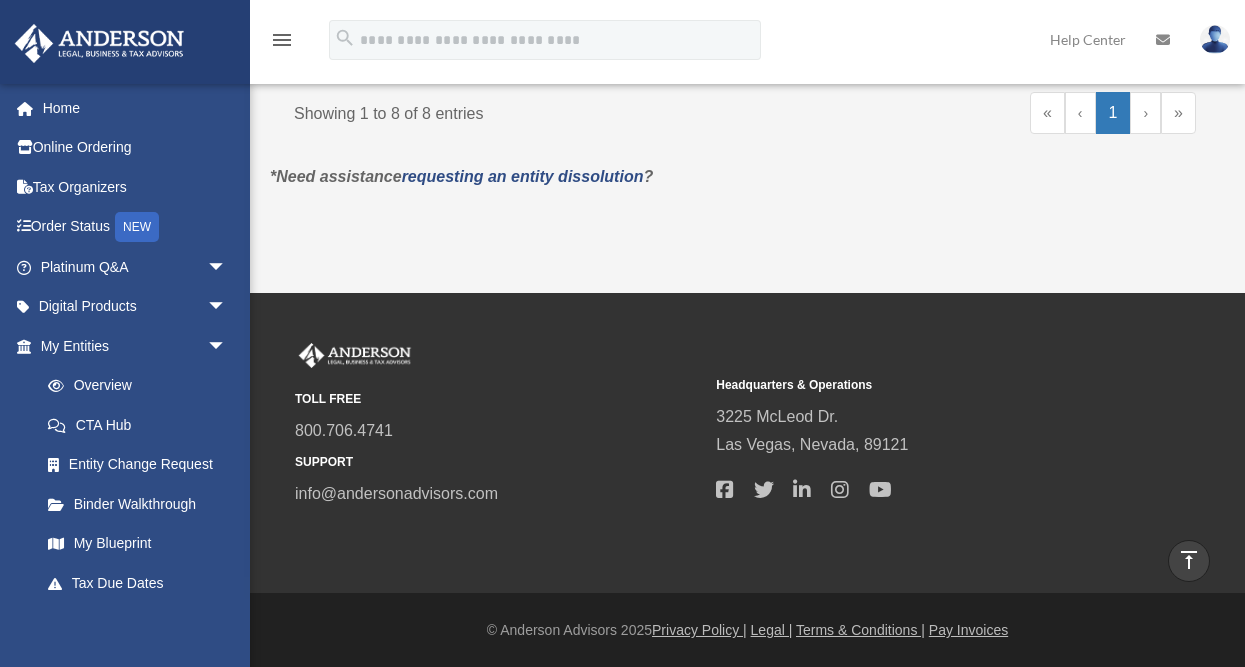 click on "Overview
schow@pacbell.net
Sign Out
schow_1998@yahoo.com
Home
Online Ordering
Tax Organizers
Order Status  NEW
Platinum Q&A arrow_drop_down
Client FAQ
Platinum Walkthrough
Submit a Question
Answered Questions
Document Review
Platinum Knowledge Room
Tax & Bookkeeping Packages
Land Trust & Deed Forum
Portal Feedback
Digital Products arrow_drop_down
Tax Toolbox
Virtual Bookkeeping
Land Trust Kit" at bounding box center [622, -667] 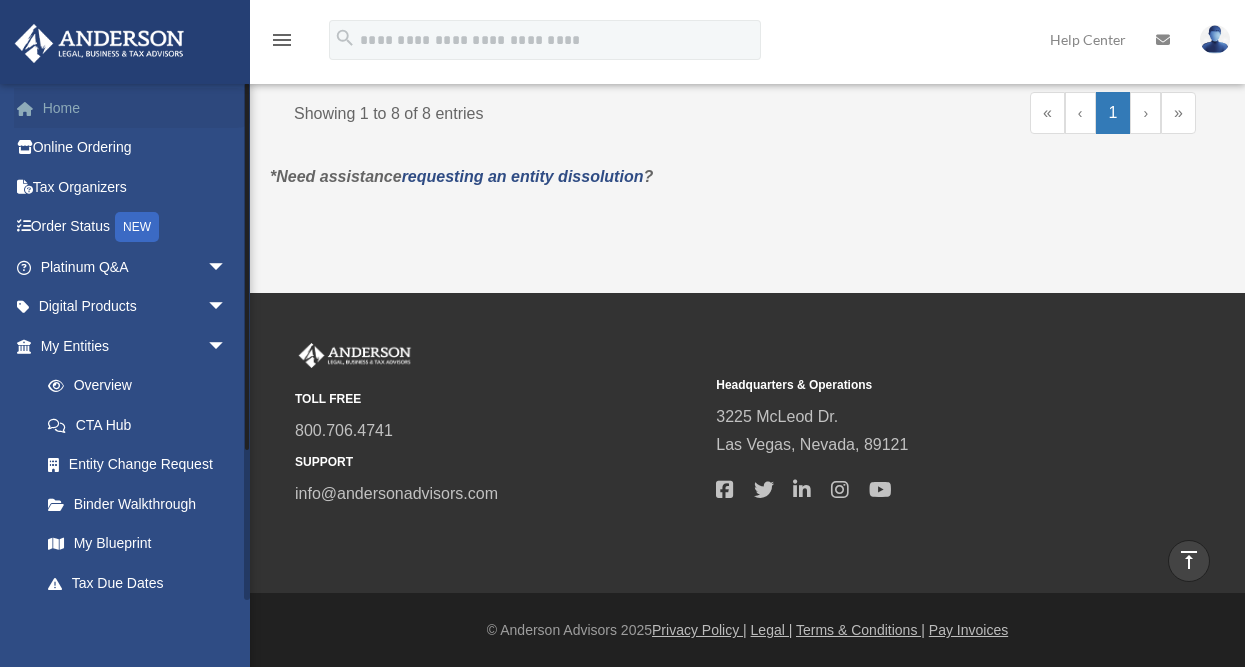click on "Home" at bounding box center [135, 108] 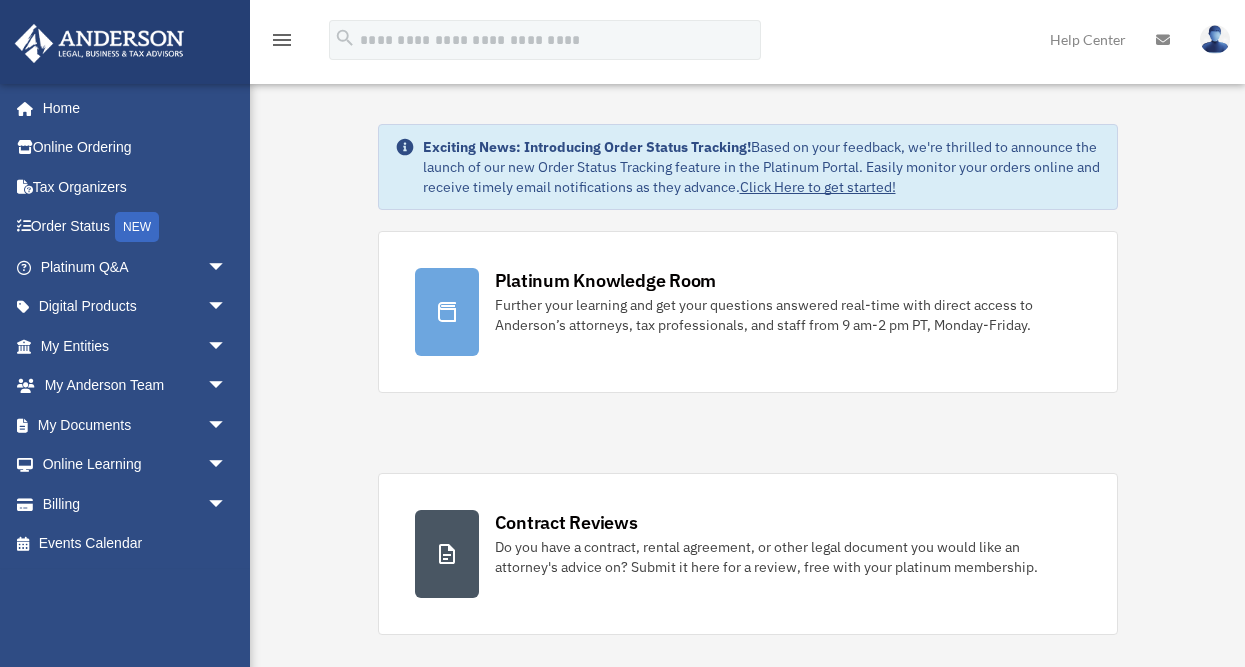 scroll, scrollTop: 0, scrollLeft: 0, axis: both 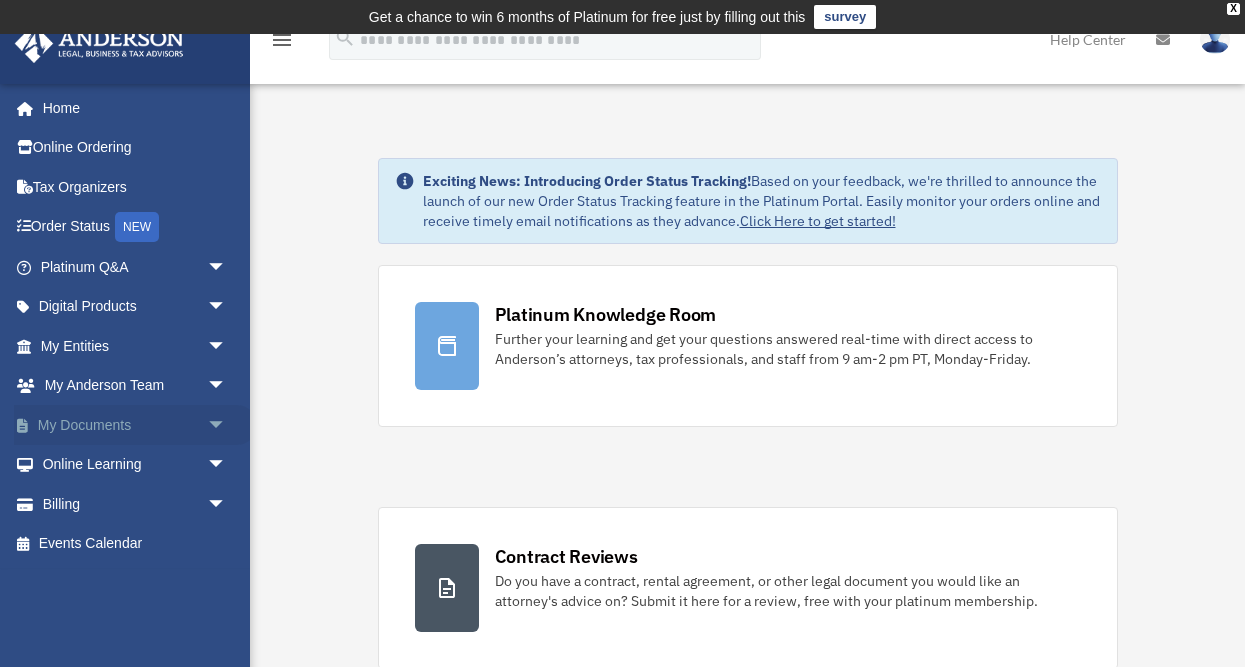 click on "My Documents arrow_drop_down" at bounding box center (135, 425) 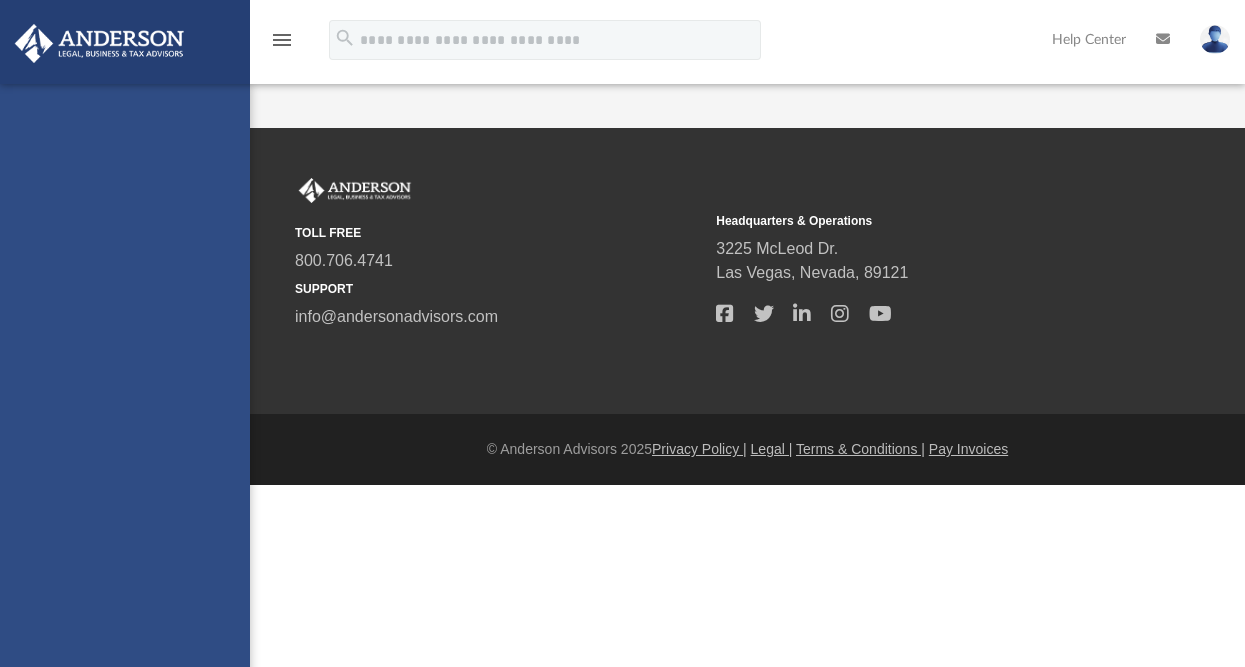 scroll, scrollTop: 0, scrollLeft: 0, axis: both 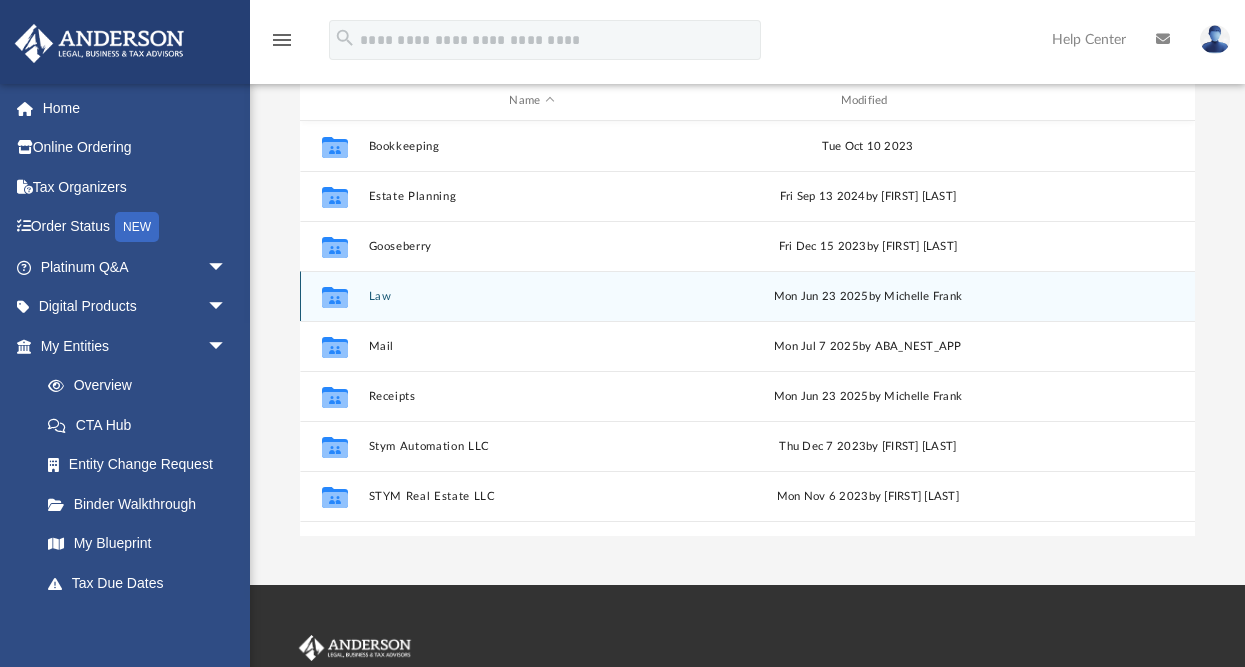click 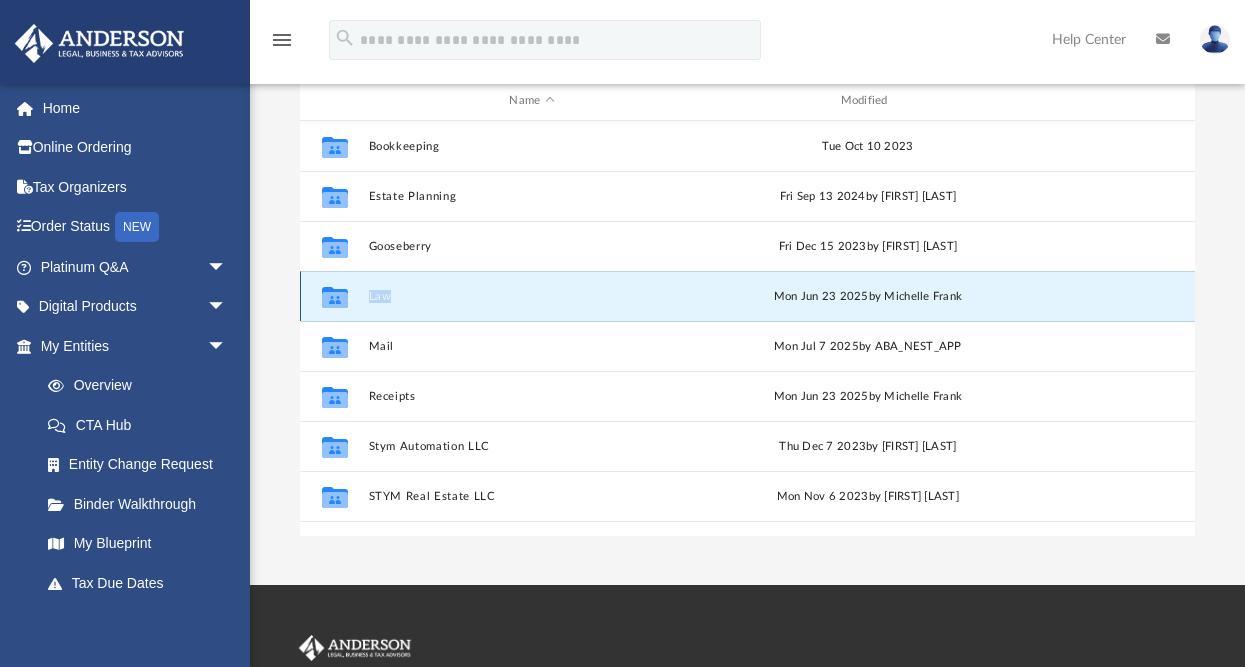 click 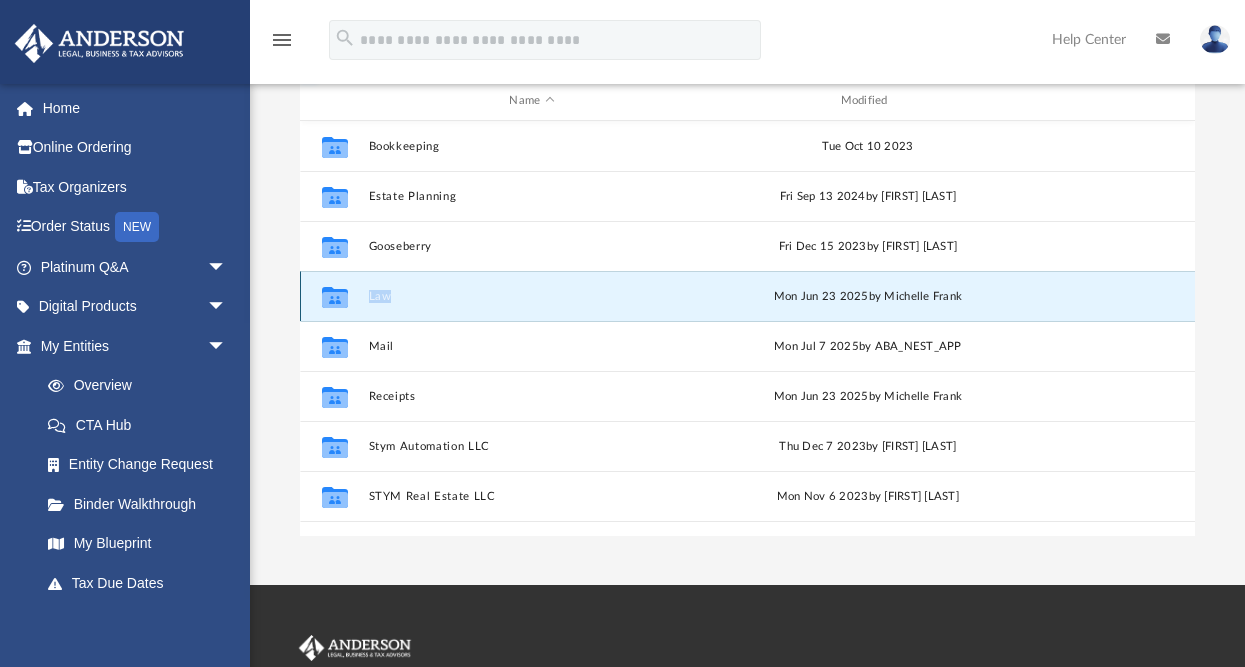 click on "Law" at bounding box center (531, 296) 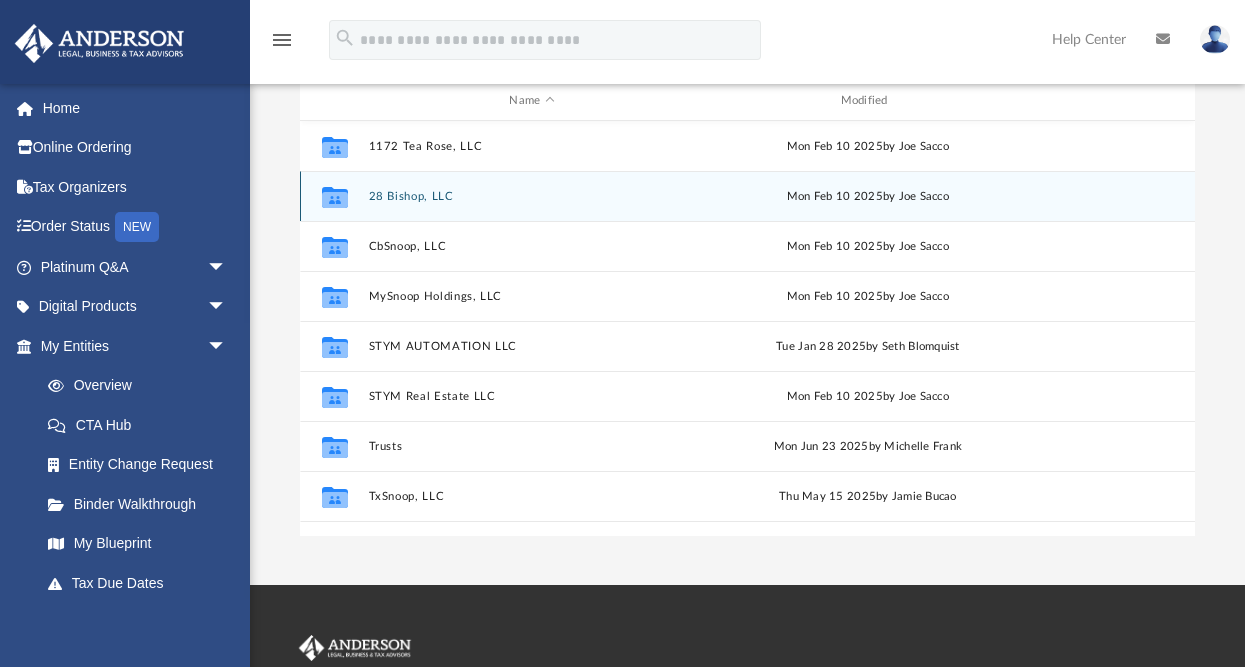 drag, startPoint x: 379, startPoint y: 293, endPoint x: 437, endPoint y: 189, distance: 119.0798 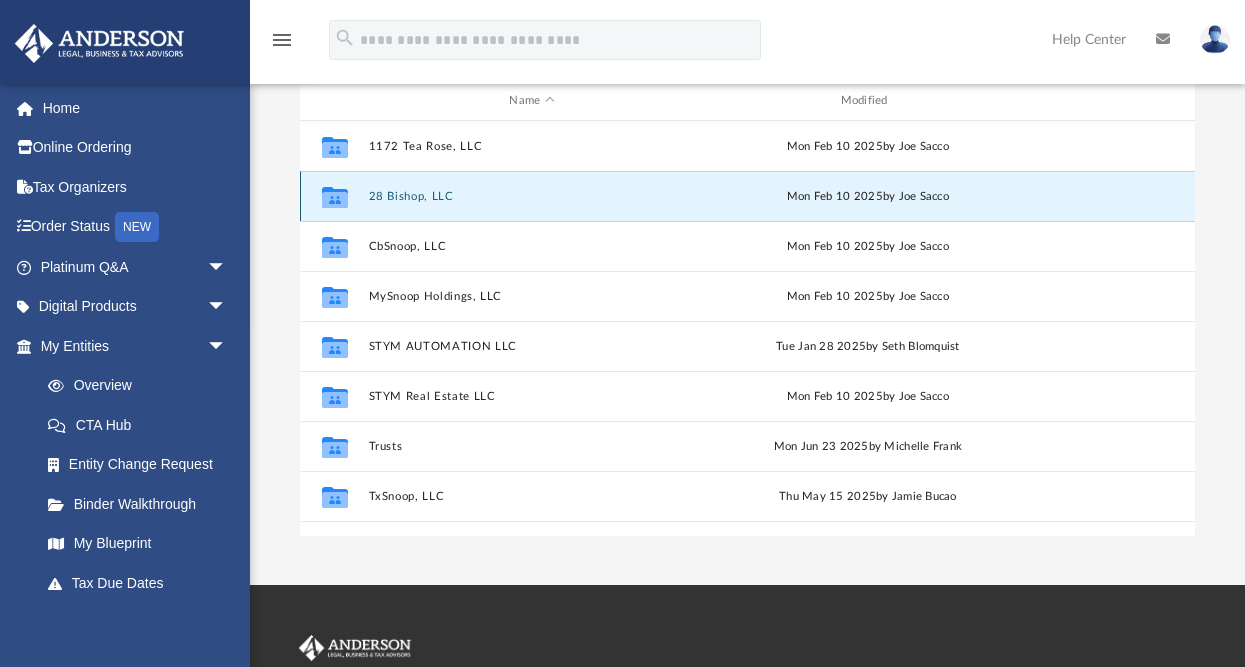 click on "28 Bishop, LLC" at bounding box center [531, 196] 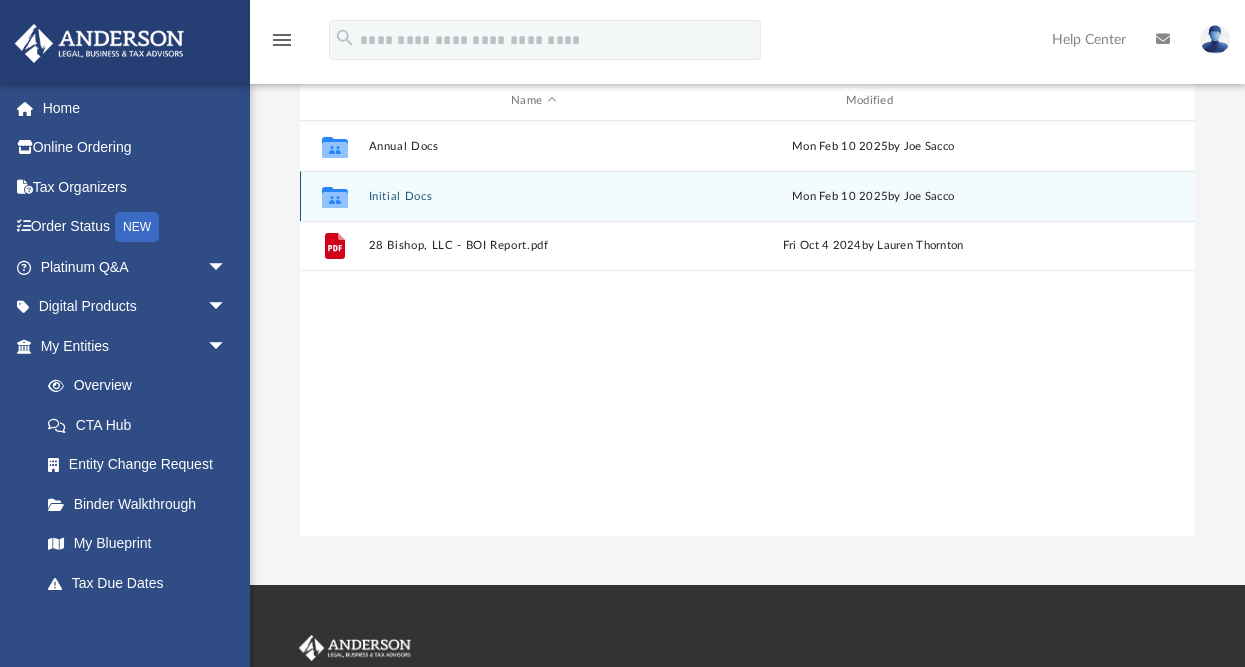 click on "Initial Docs" at bounding box center (533, 196) 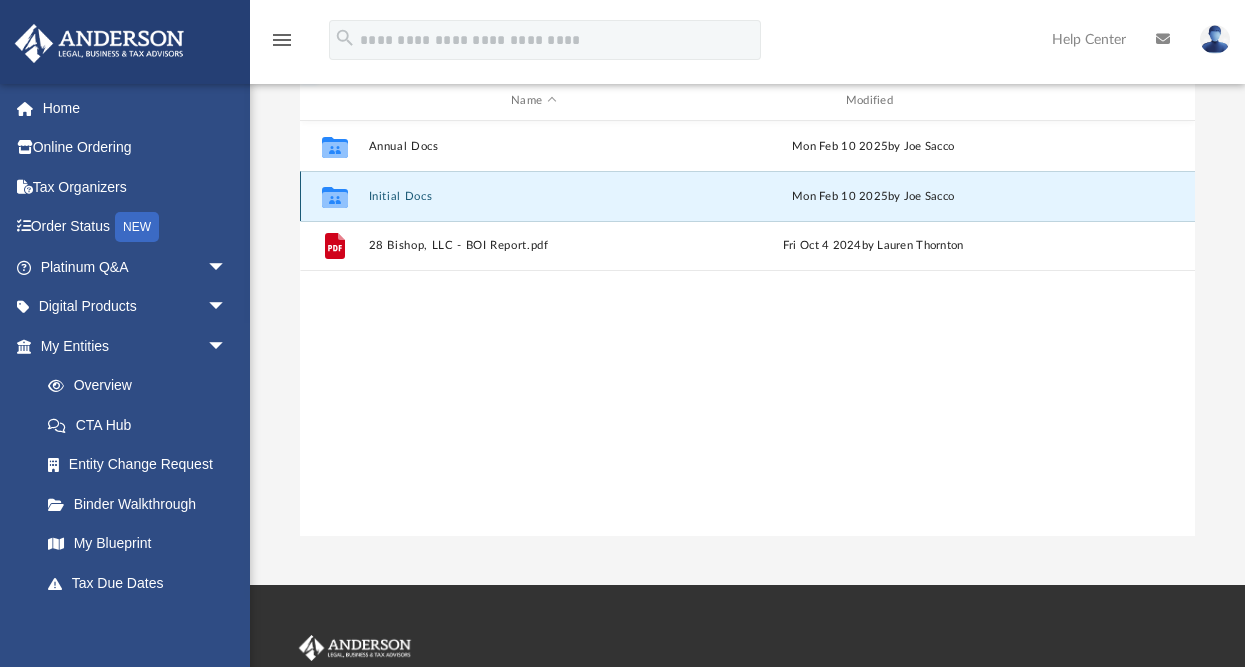 click on "Initial Docs" at bounding box center (533, 196) 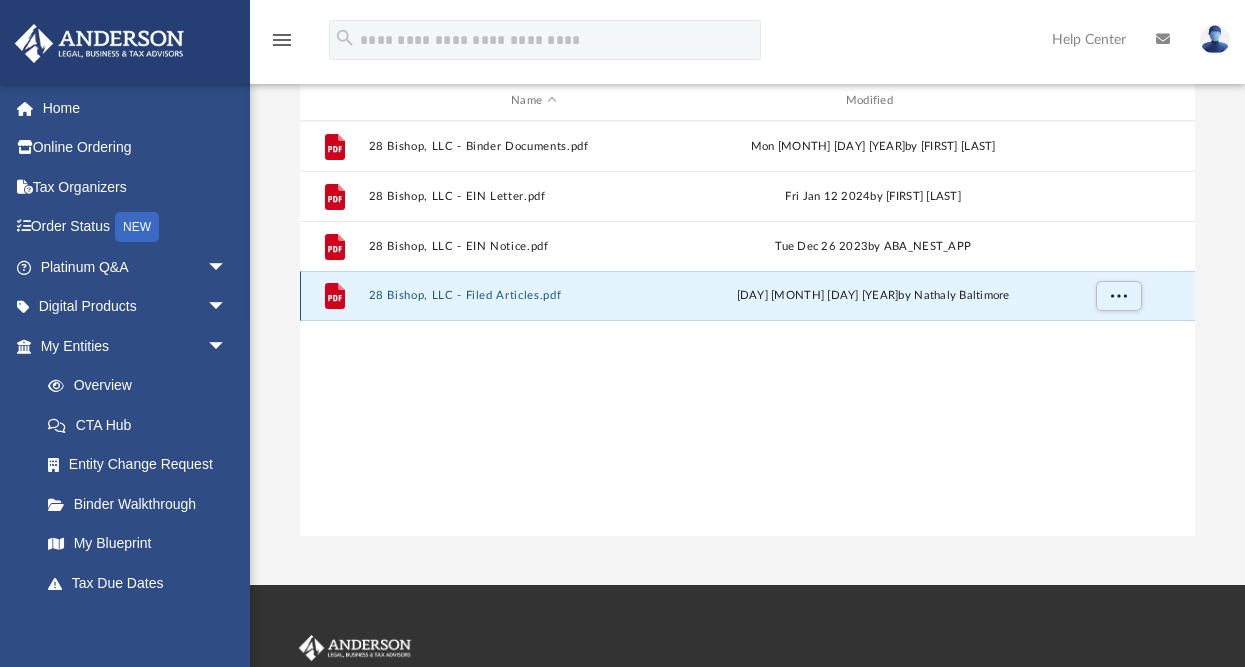 click on "28 Bishop, LLC - Filed Articles.pdf" at bounding box center (533, 296) 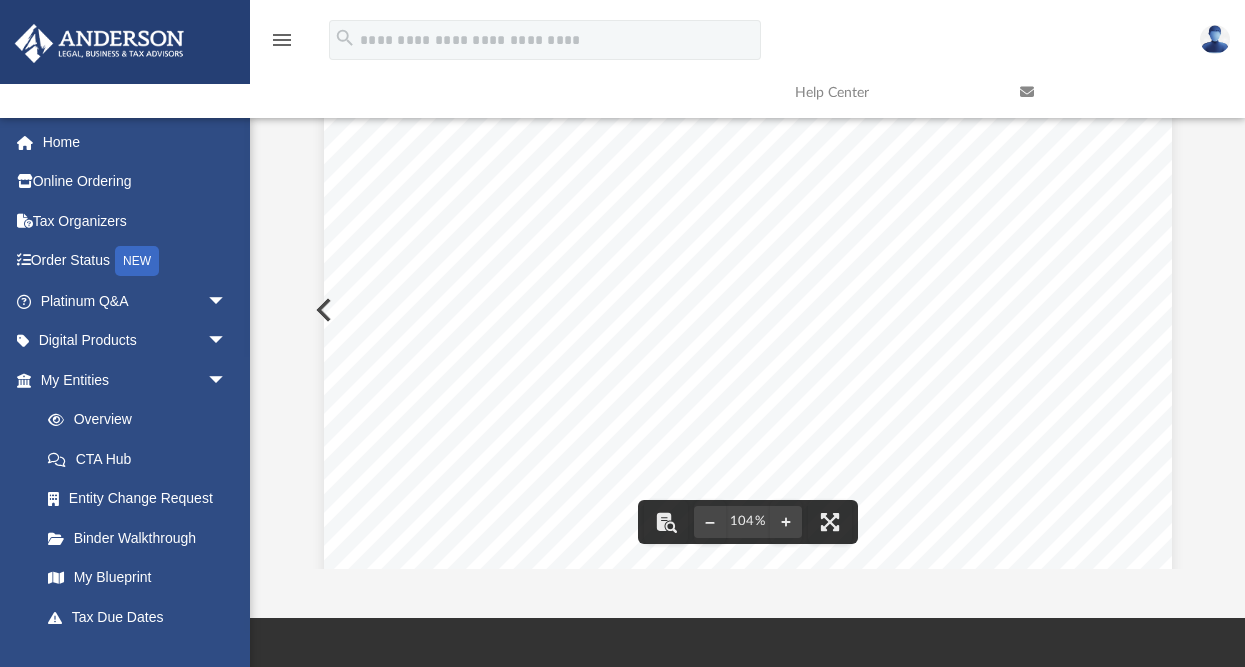 scroll, scrollTop: 0, scrollLeft: 0, axis: both 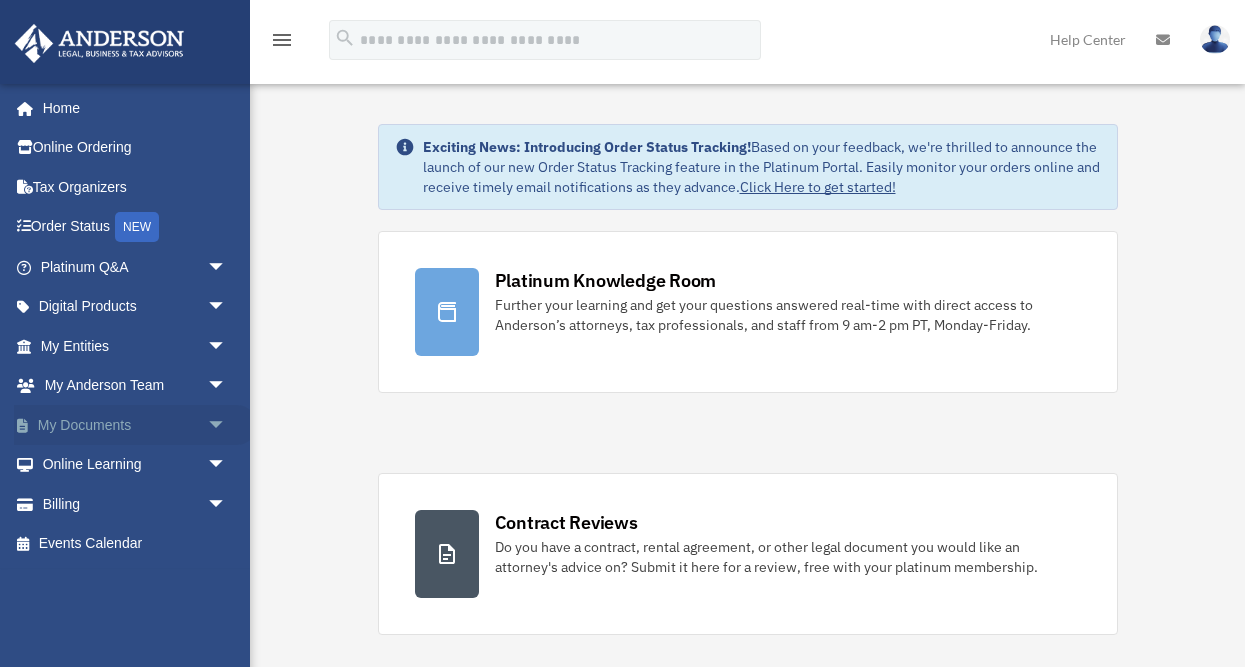 click on "My Documents arrow_drop_down" at bounding box center (135, 425) 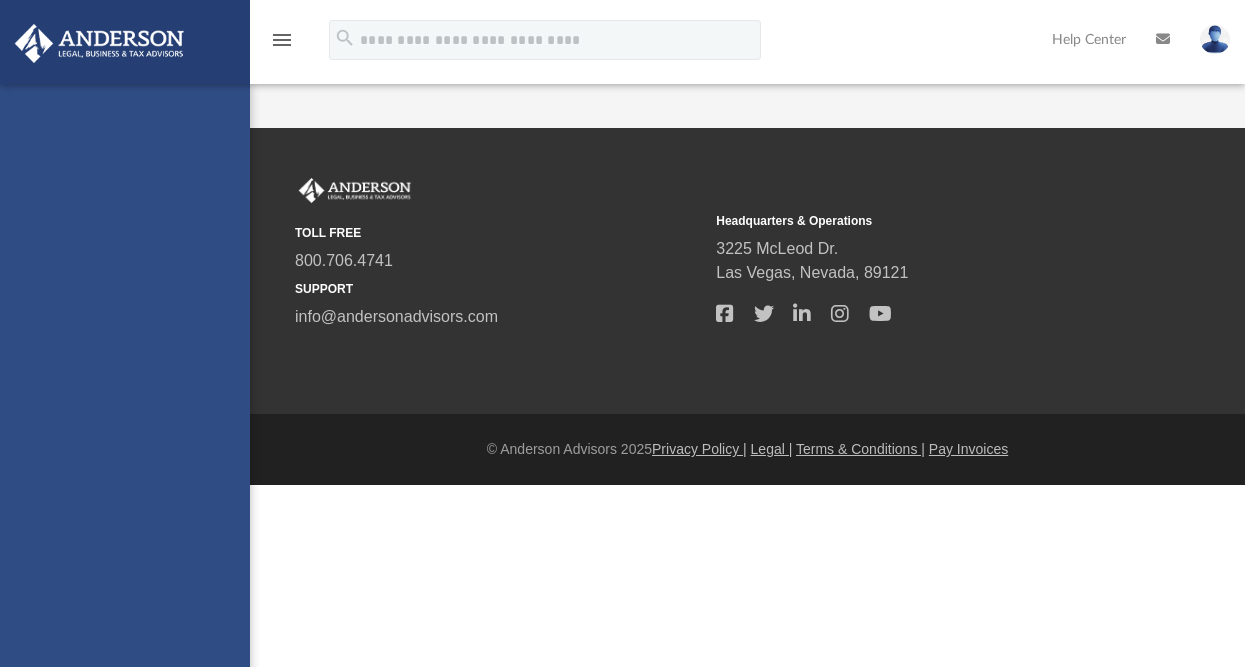 scroll, scrollTop: 0, scrollLeft: 0, axis: both 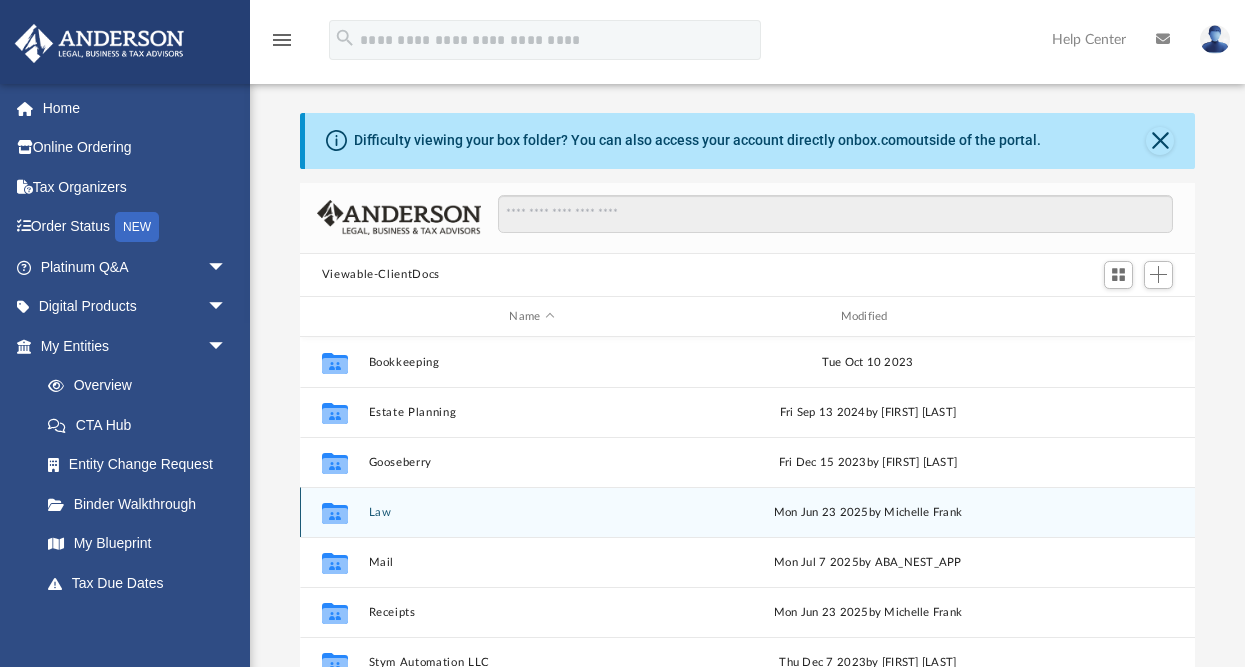 click 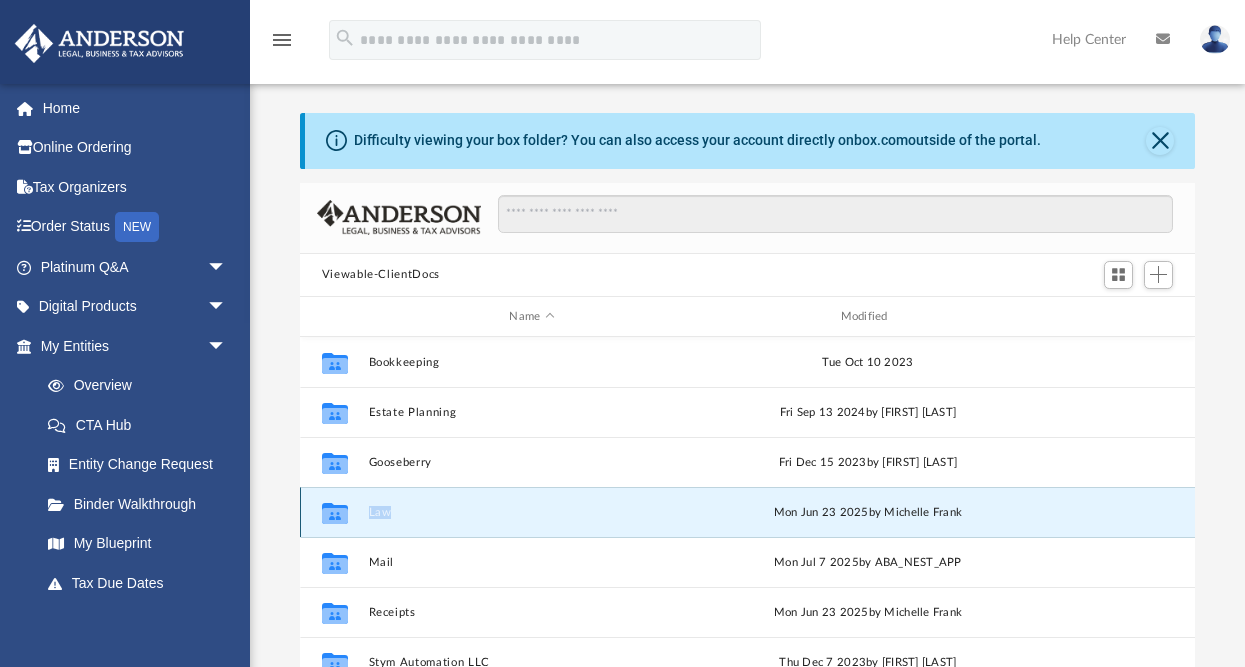 click 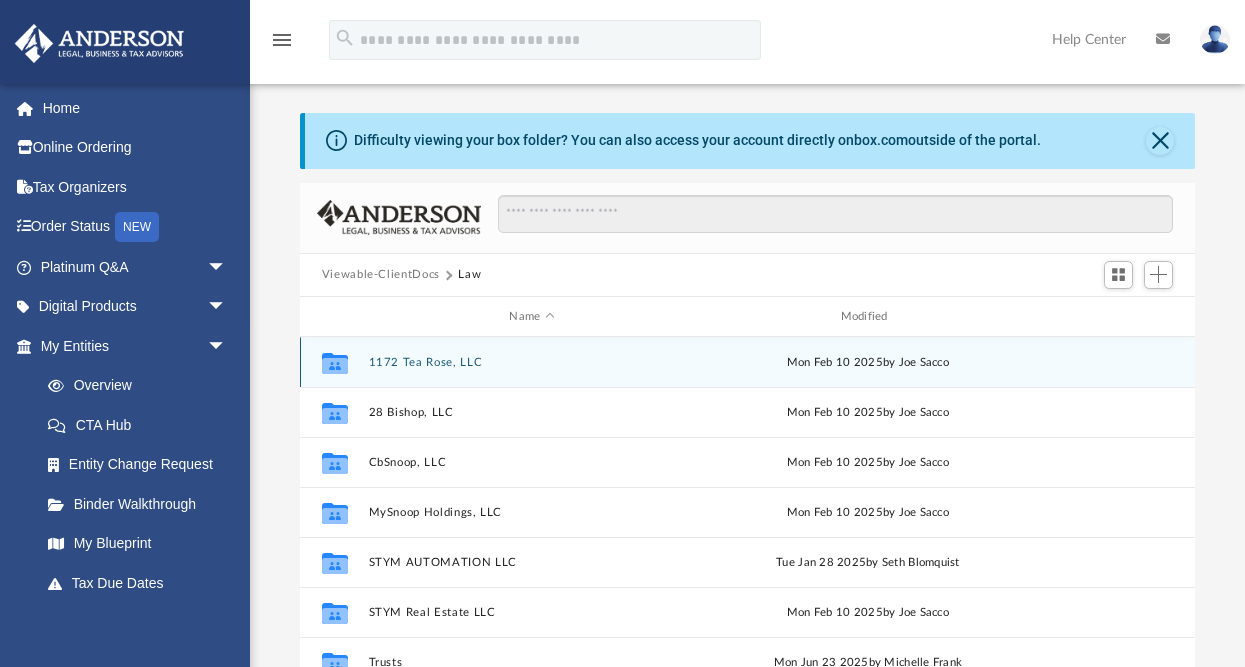 drag, startPoint x: 382, startPoint y: 512, endPoint x: 434, endPoint y: 357, distance: 163.49007 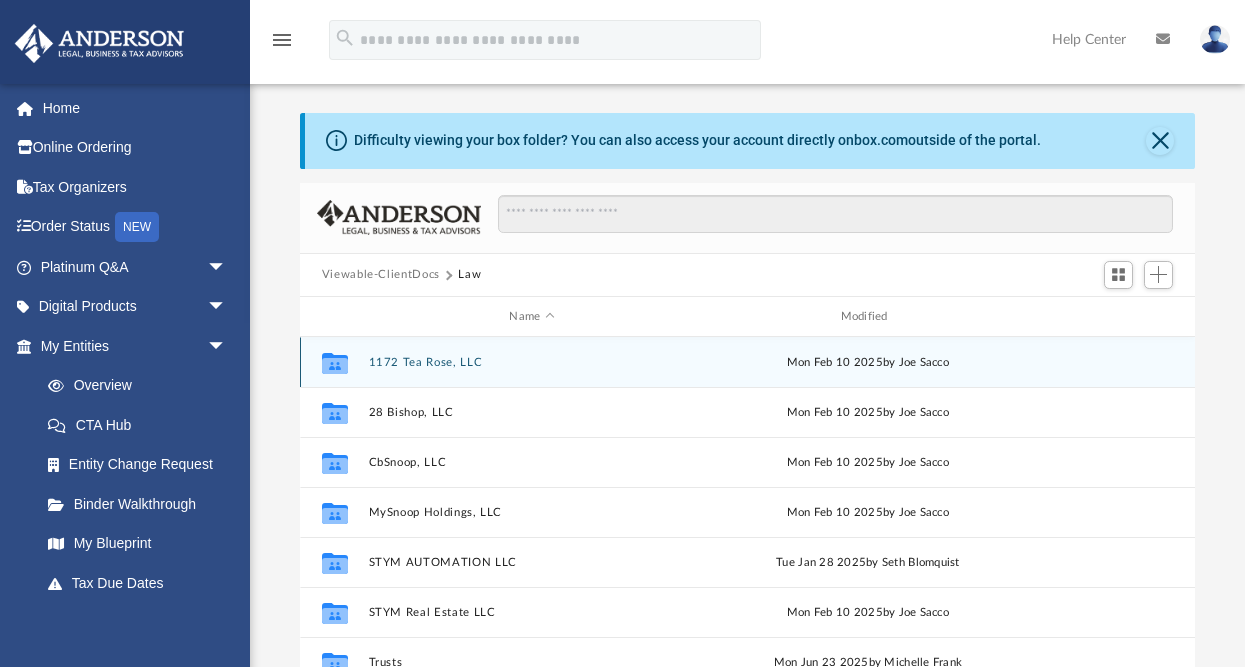 click on "1172 Tea Rose, LLC" at bounding box center (531, 362) 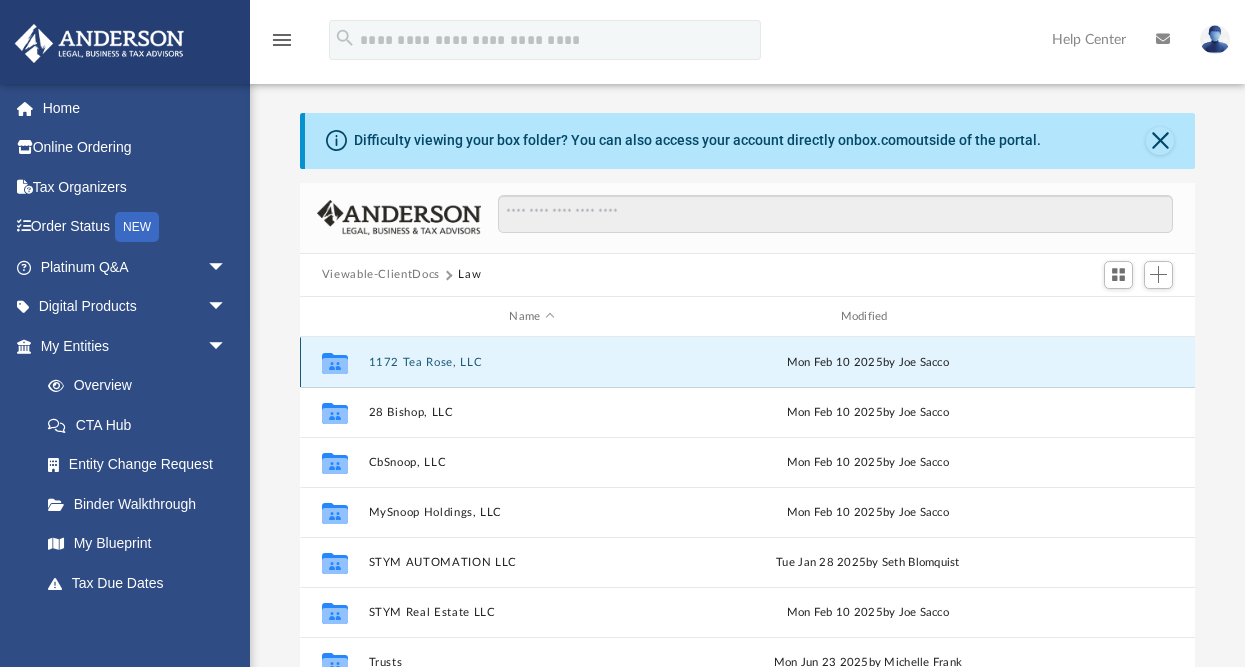 click on "1172 Tea Rose, LLC" at bounding box center [531, 362] 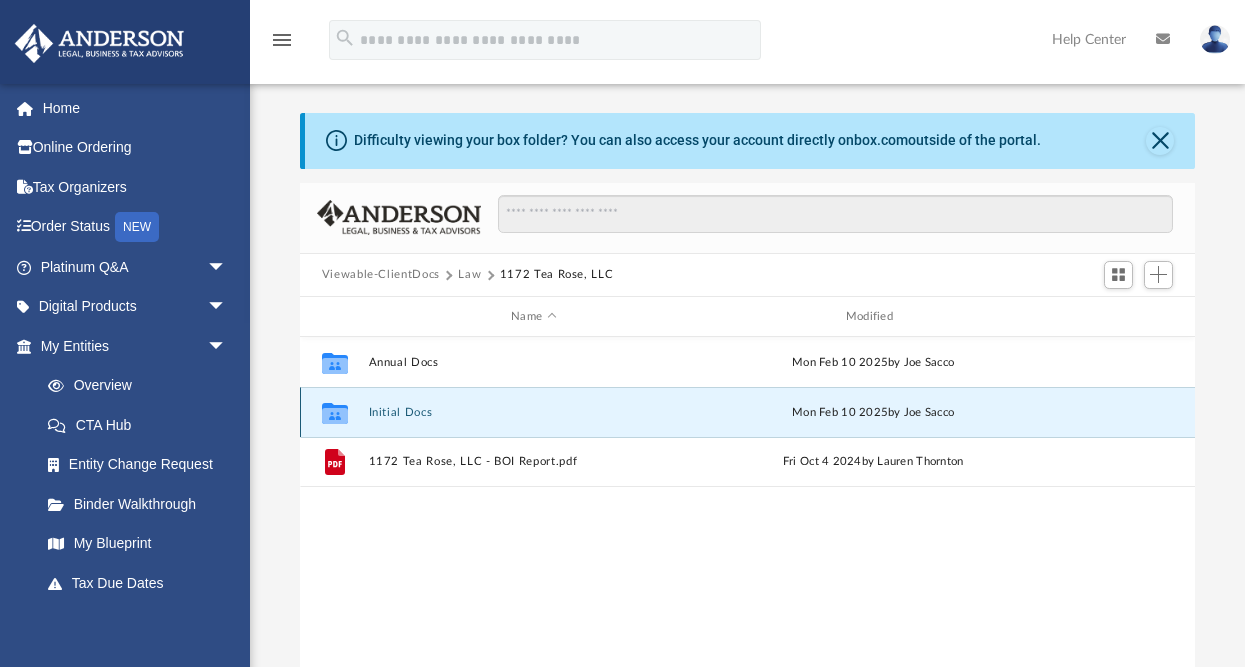 click on "Initial Docs" at bounding box center [533, 412] 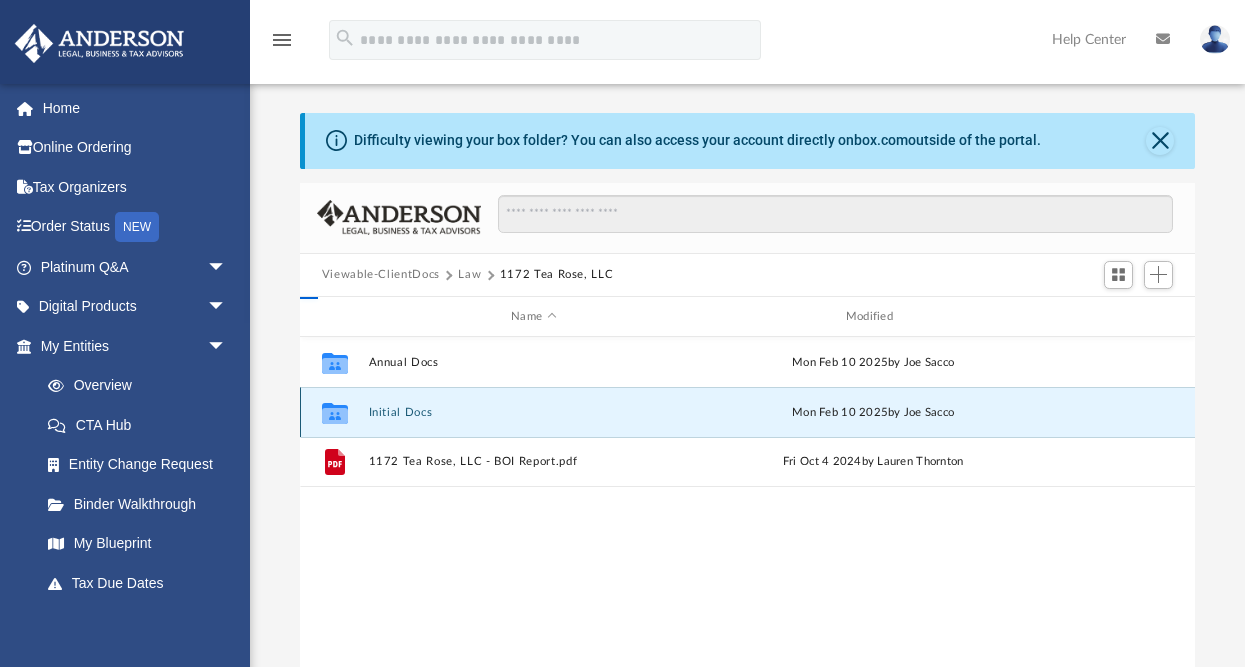 click on "Initial Docs" at bounding box center [533, 412] 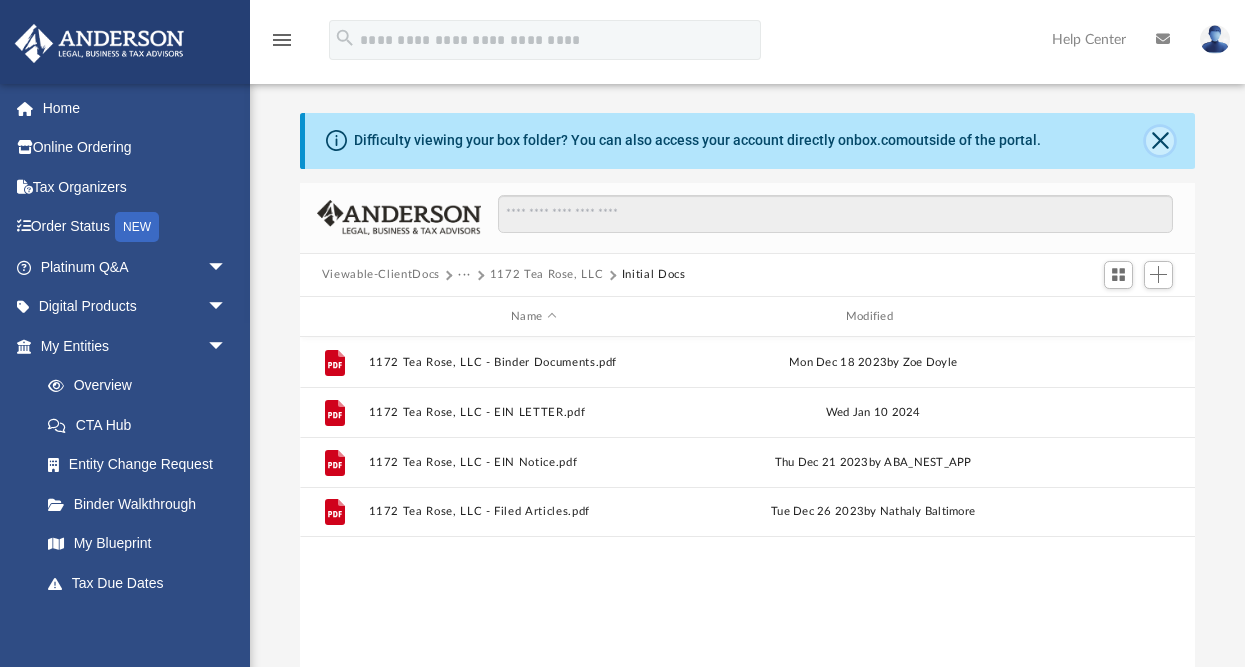 click 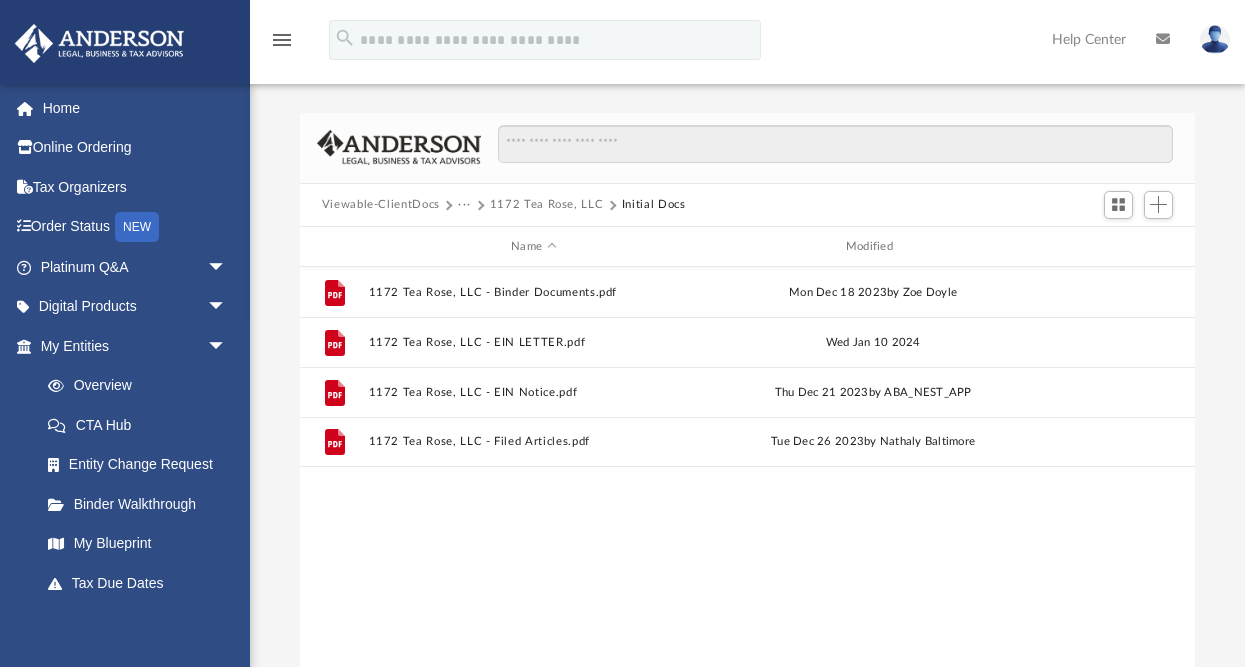 click on "1172 Tea Rose, LLC" at bounding box center (547, 205) 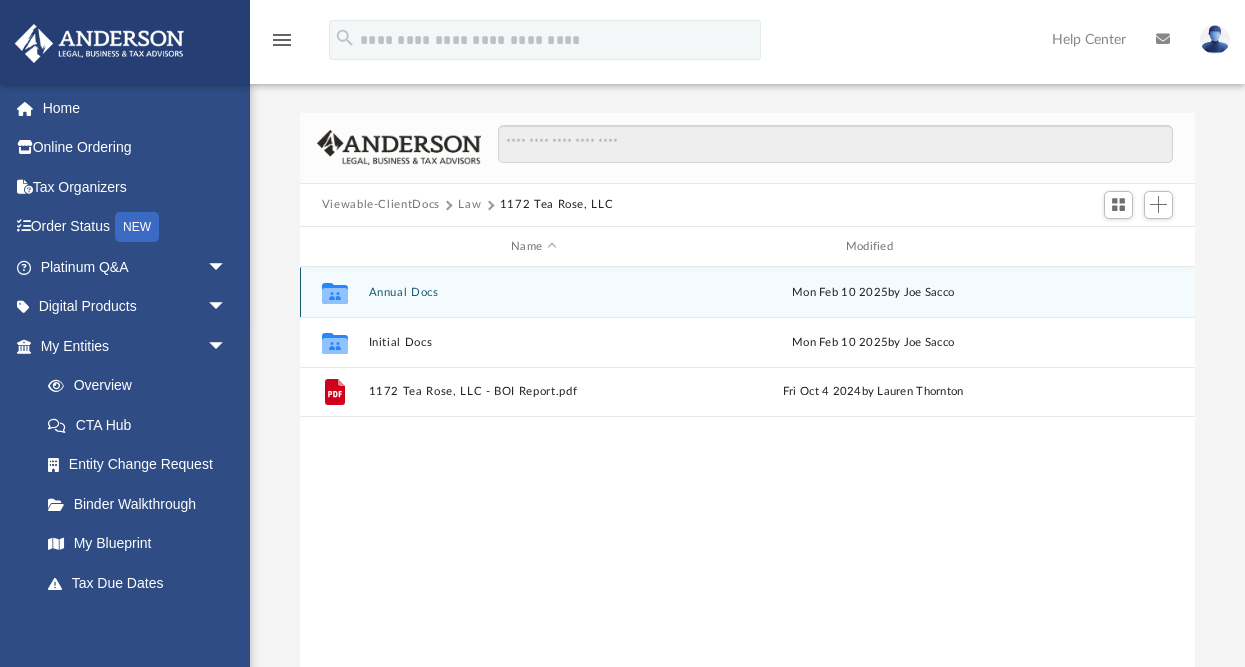click on "Annual Docs" at bounding box center [533, 292] 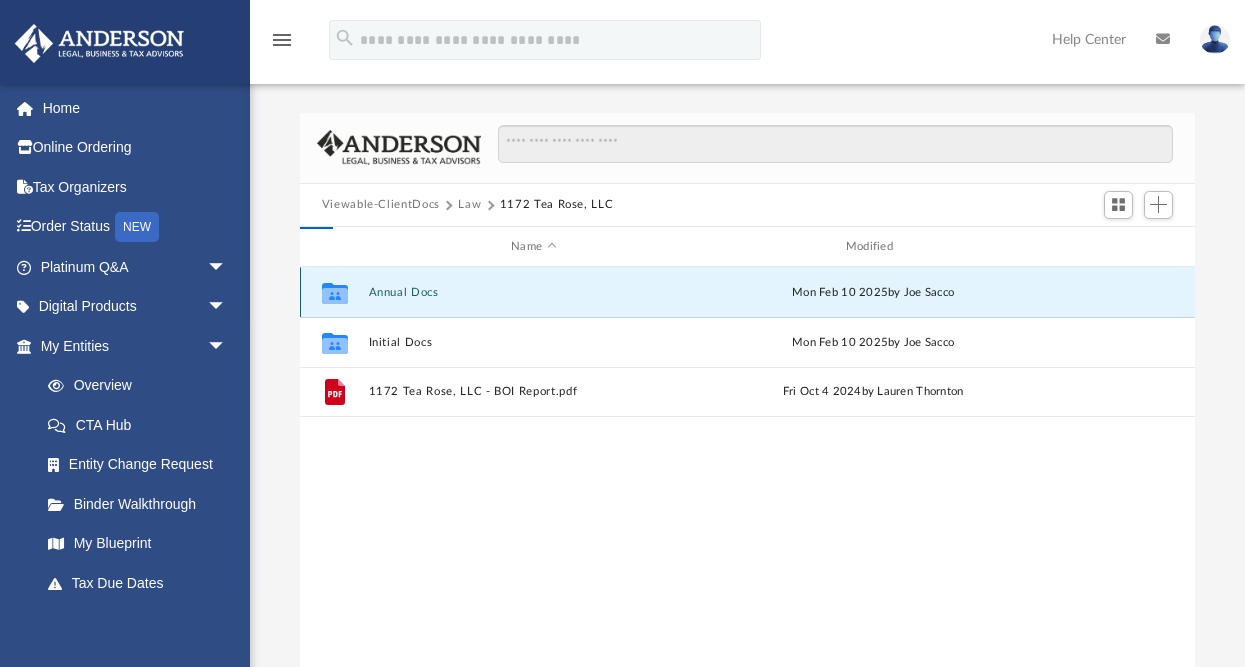 click on "Annual Docs" at bounding box center (533, 292) 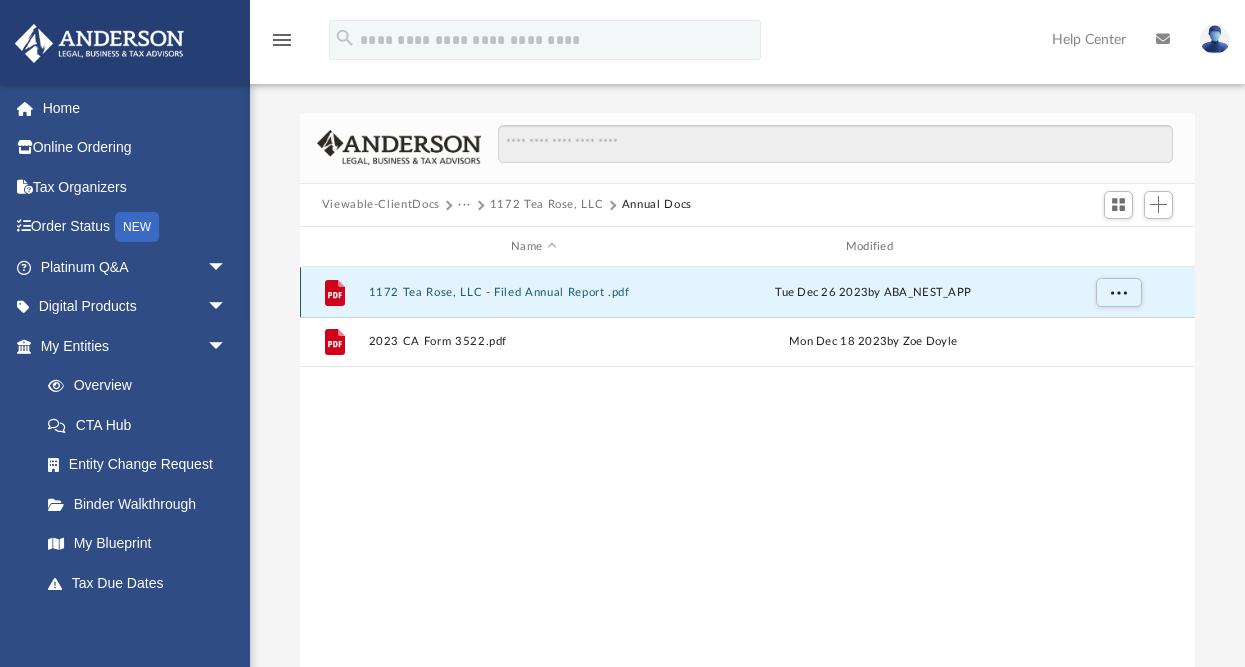 click on "1172 Tea Rose, LLC - Filed Annual Report .pdf" at bounding box center [533, 292] 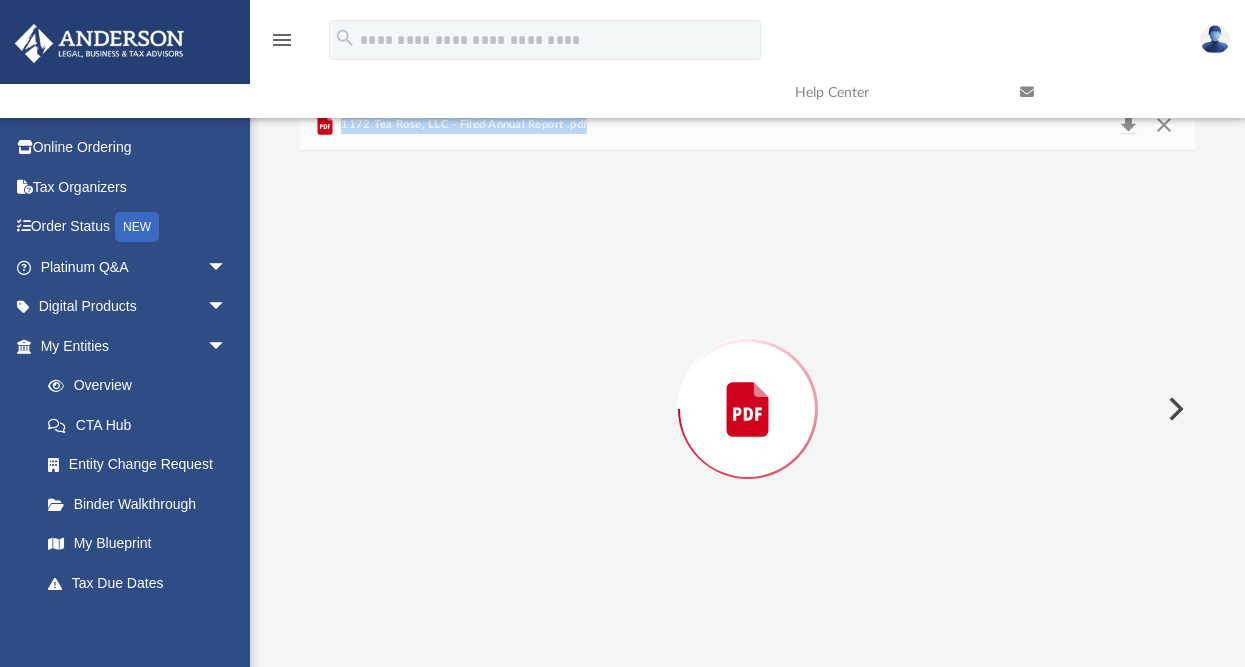 click at bounding box center [748, 409] 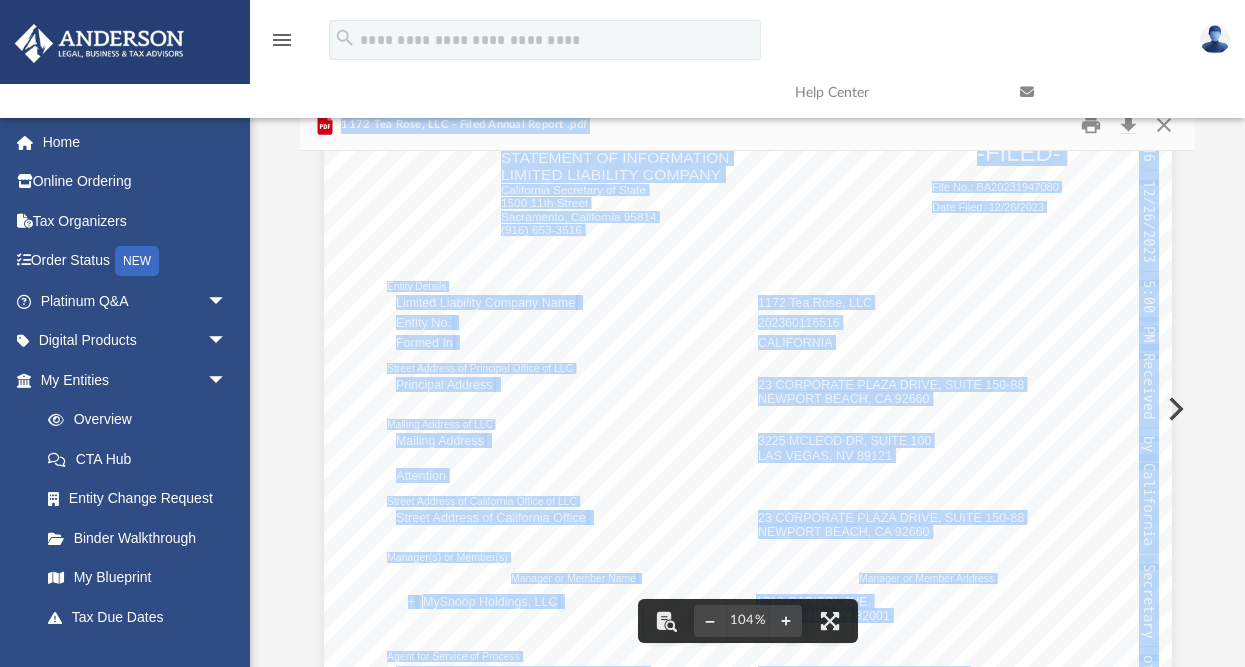 scroll, scrollTop: 0, scrollLeft: 0, axis: both 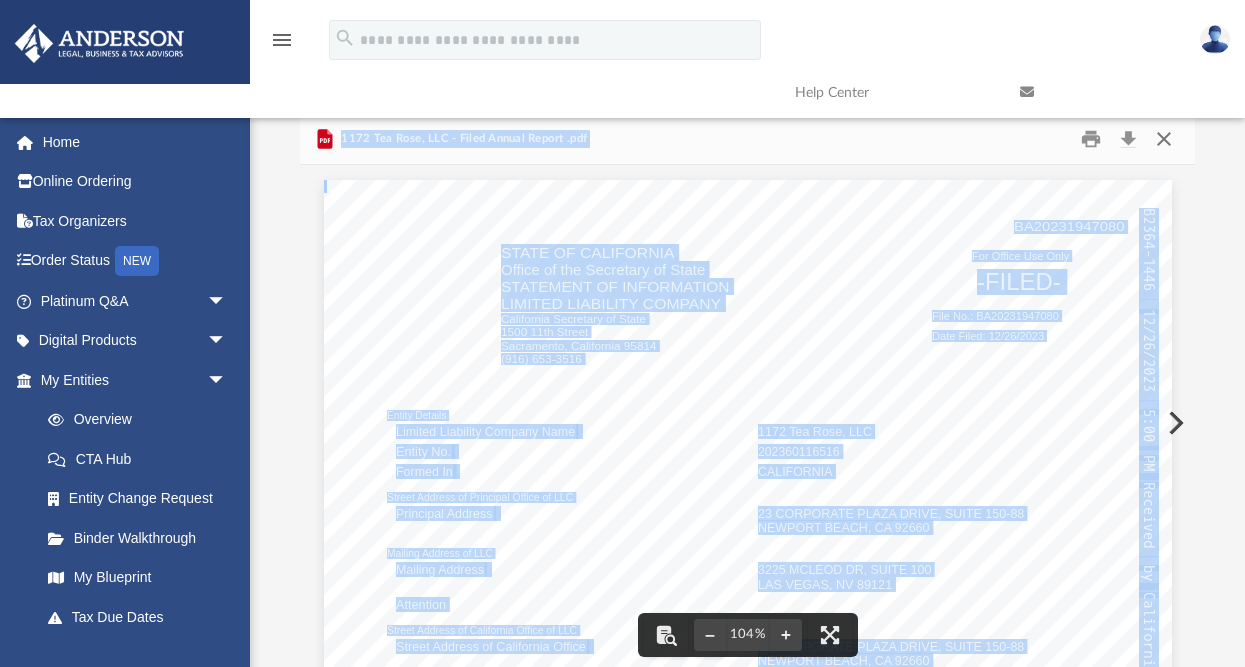 drag, startPoint x: 1163, startPoint y: 140, endPoint x: 1150, endPoint y: 147, distance: 14.764823 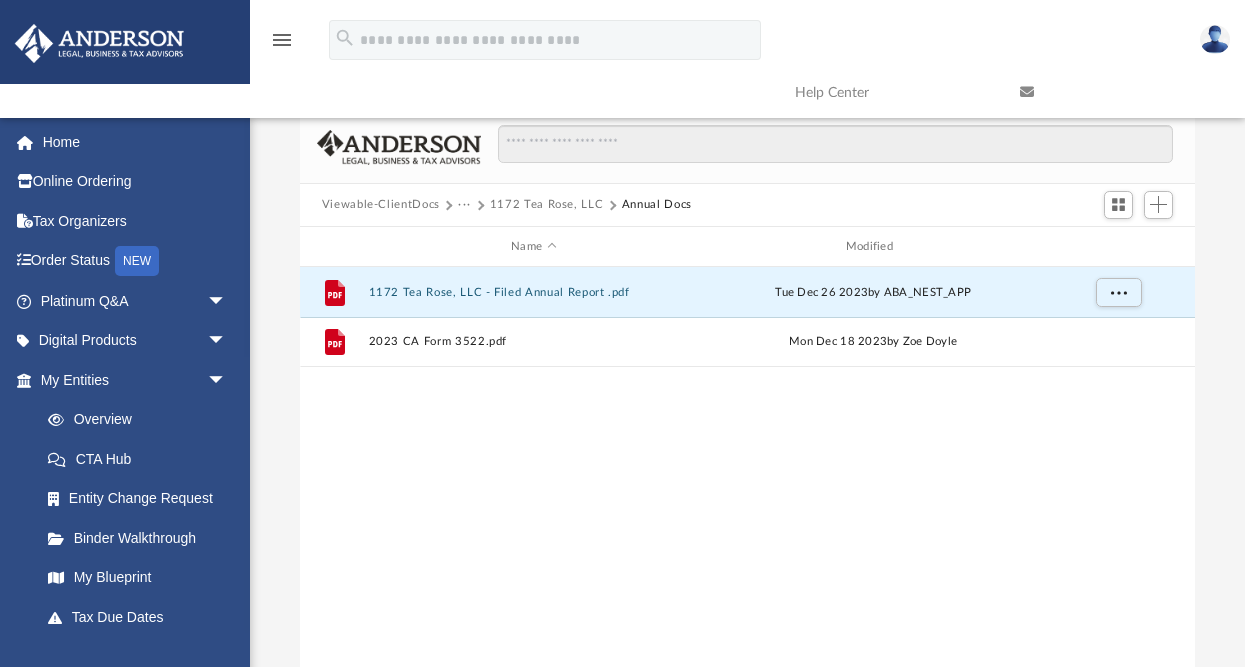click on "1172 Tea Rose, LLC" at bounding box center (547, 205) 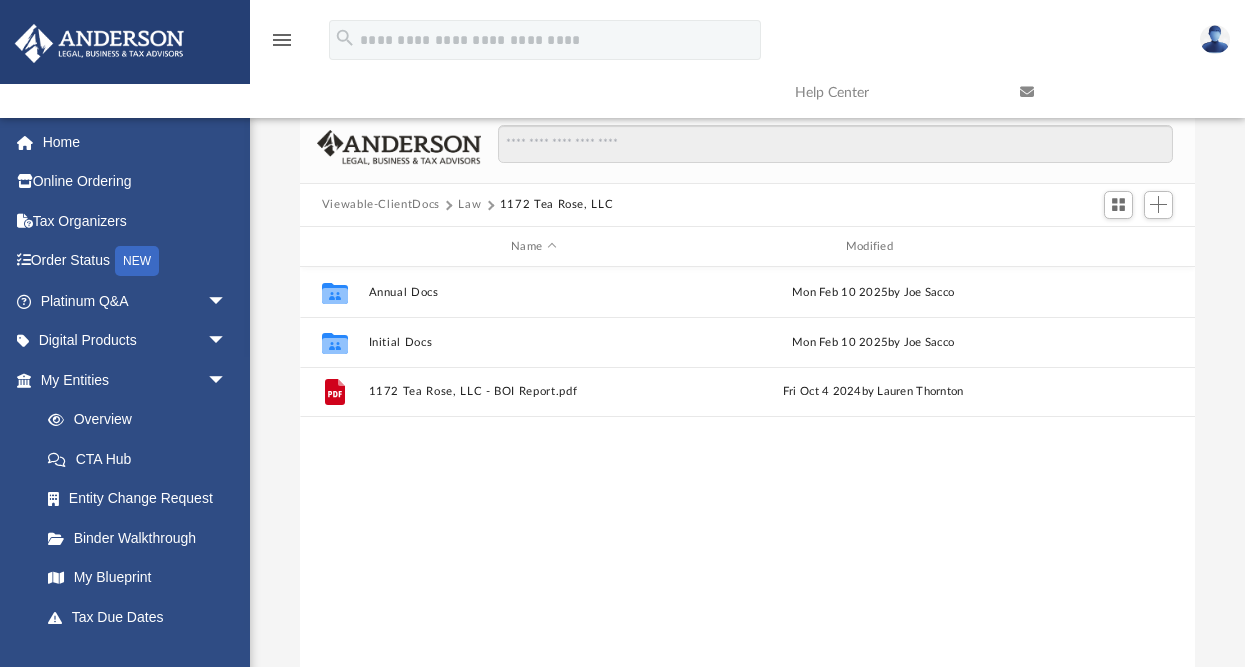 click on "Law" at bounding box center (469, 205) 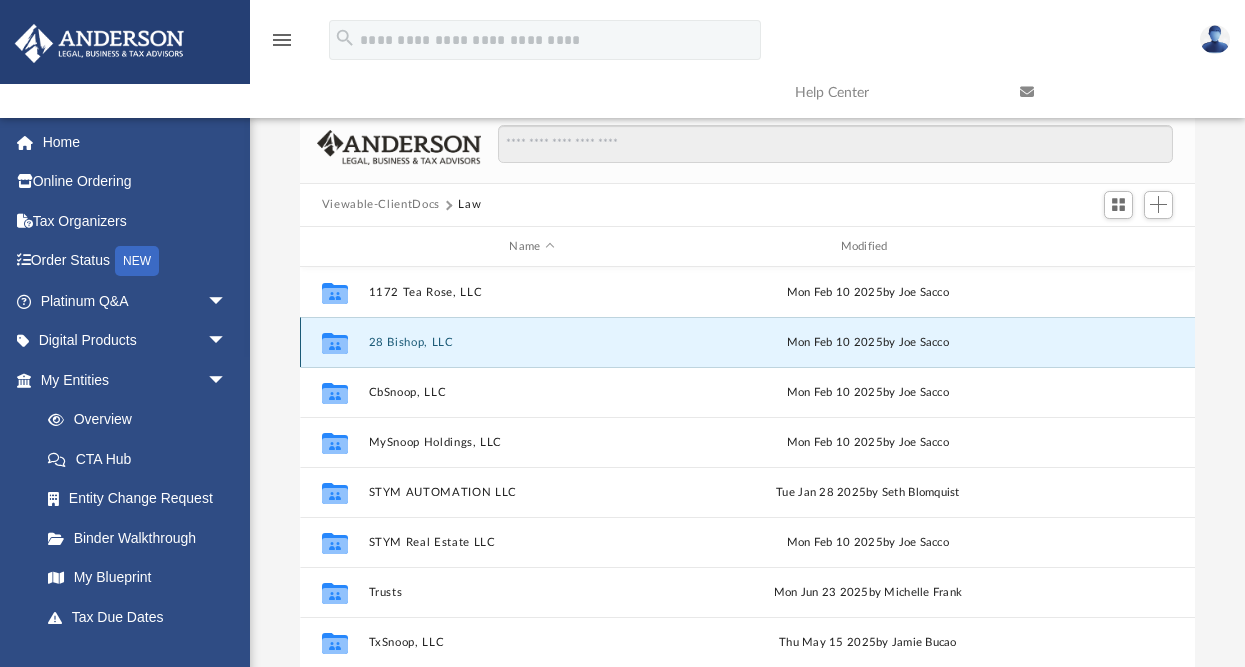 click on "28 Bishop, LLC" at bounding box center [531, 342] 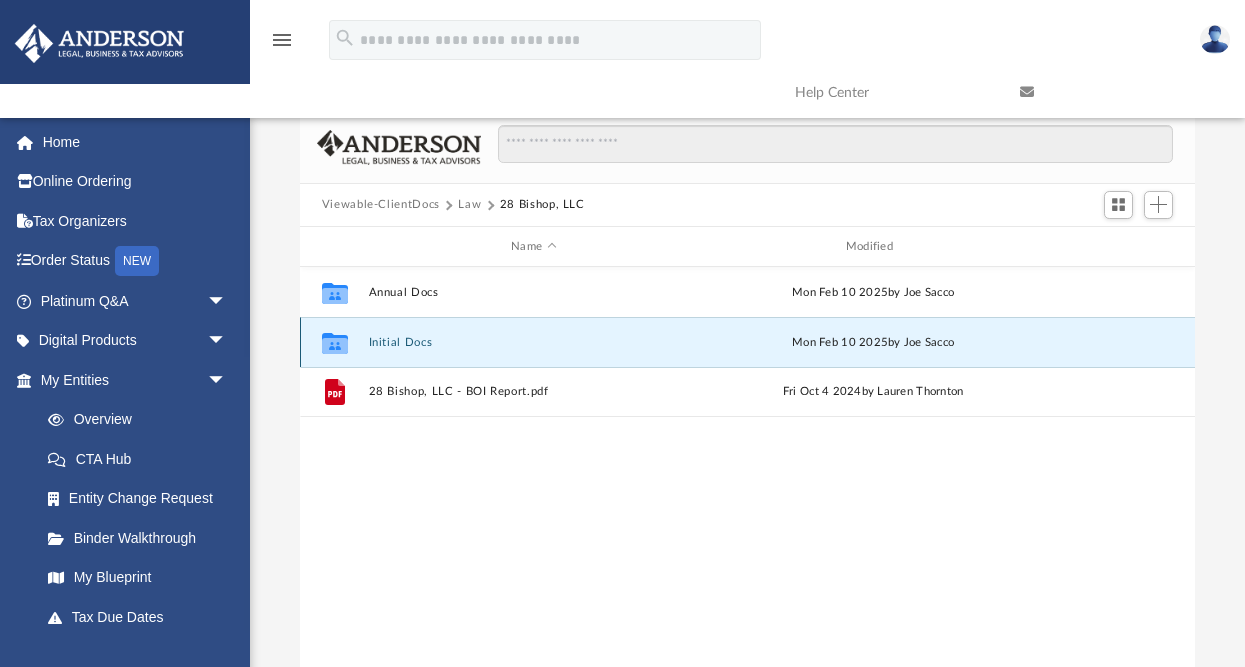 click on "Initial Docs" at bounding box center (533, 342) 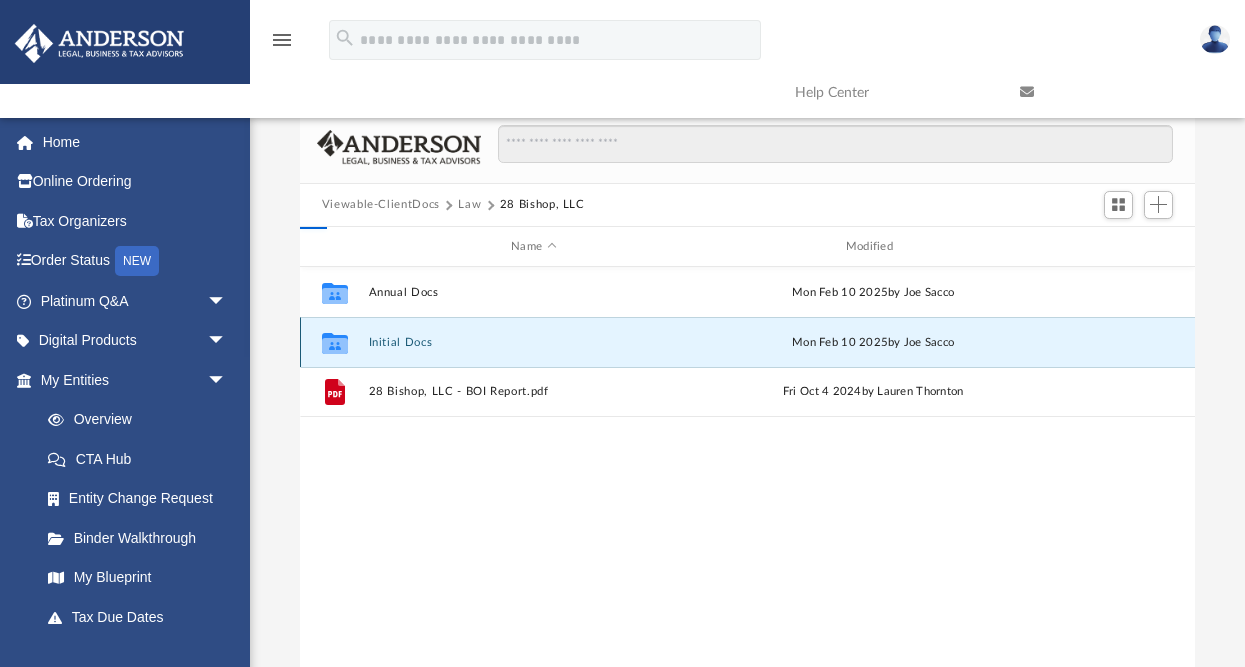 click on "Initial Docs" at bounding box center (533, 342) 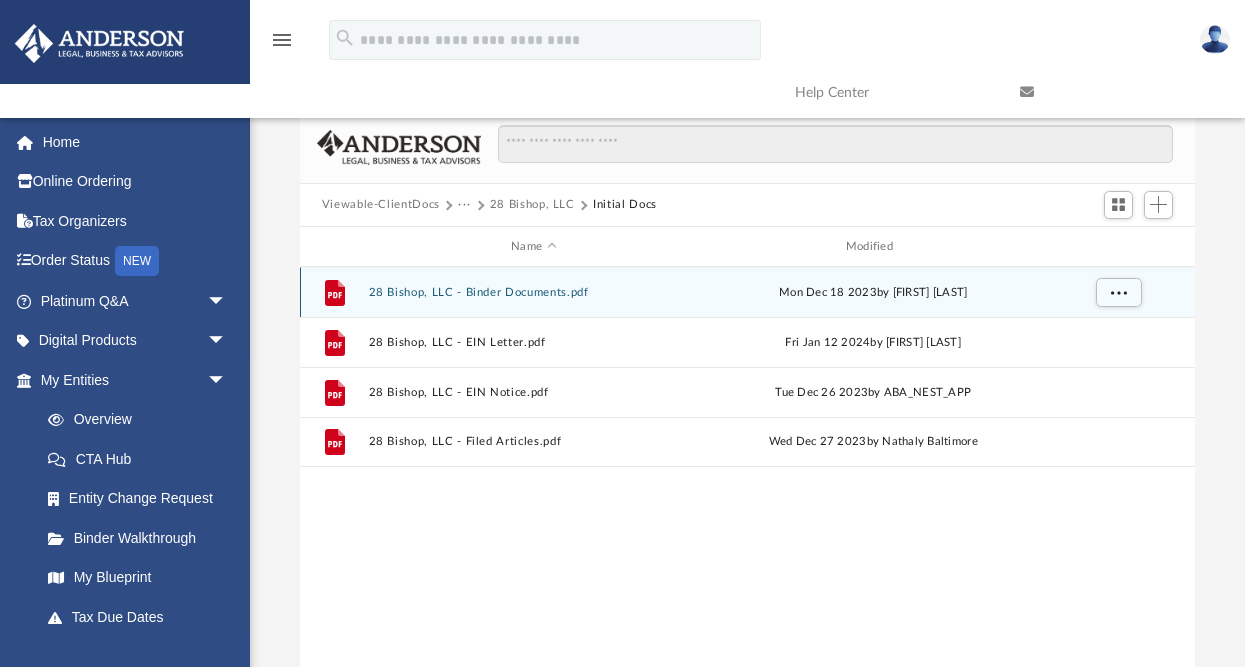 click on "28 Bishop, LLC - Binder Documents.pdf" at bounding box center (533, 292) 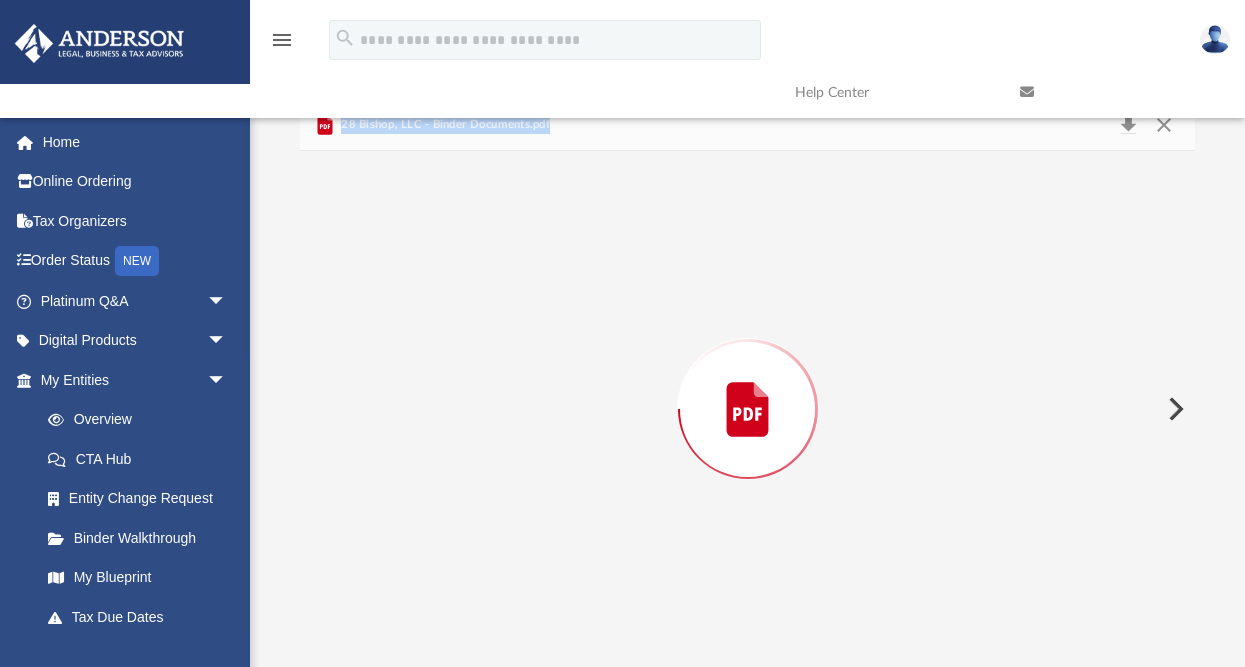 scroll, scrollTop: 72403, scrollLeft: 0, axis: vertical 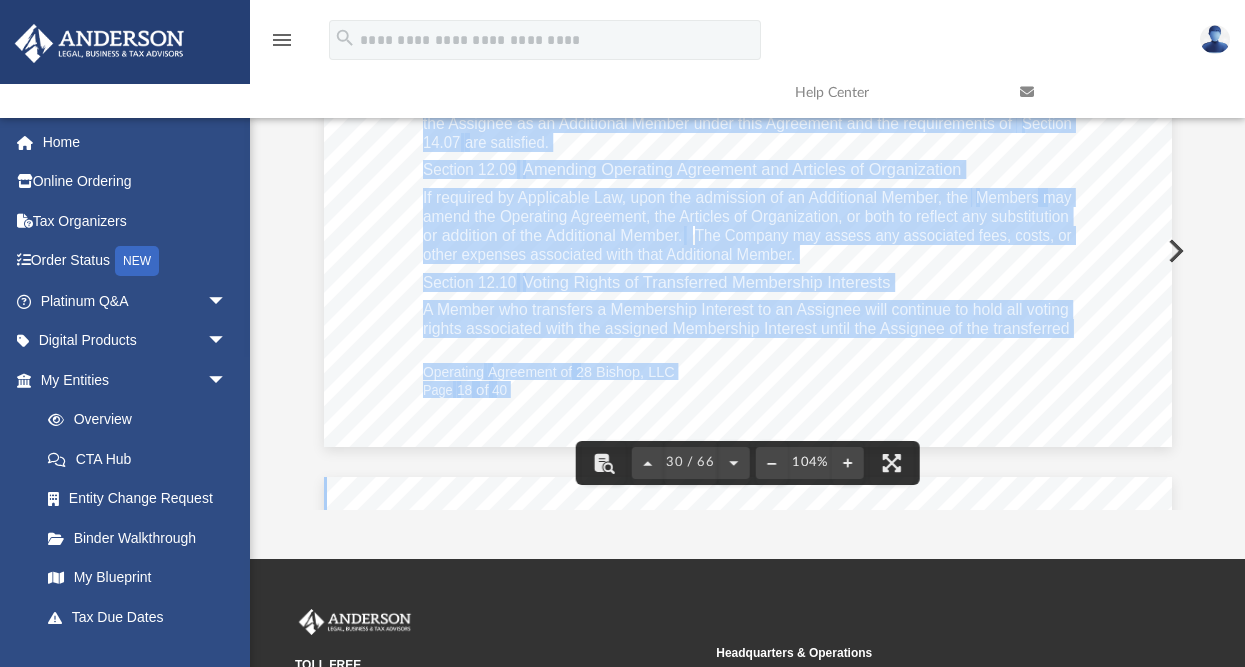 click at bounding box center [1215, 39] 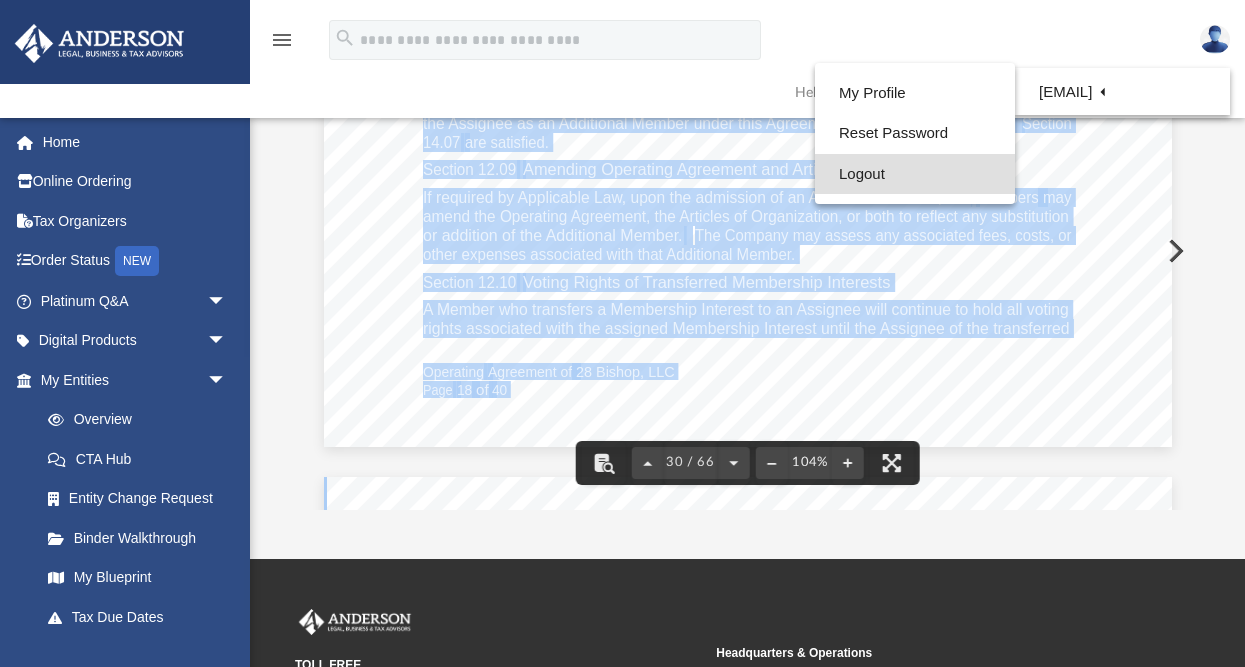 click on "Logout" at bounding box center (915, 174) 